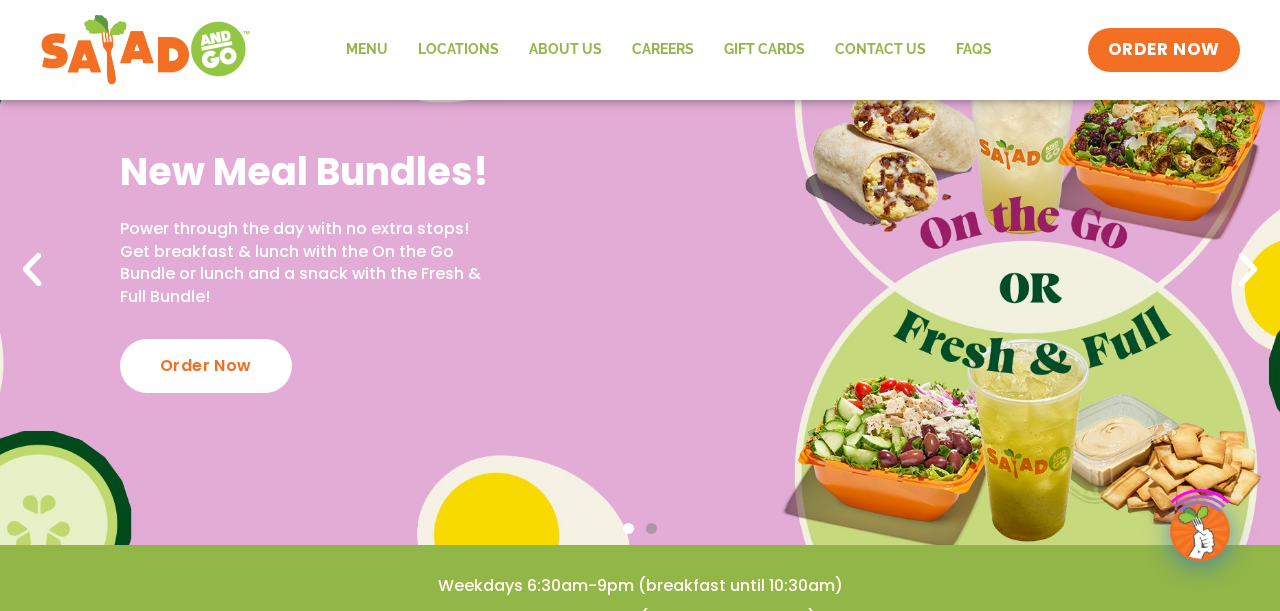 scroll, scrollTop: 109, scrollLeft: 0, axis: vertical 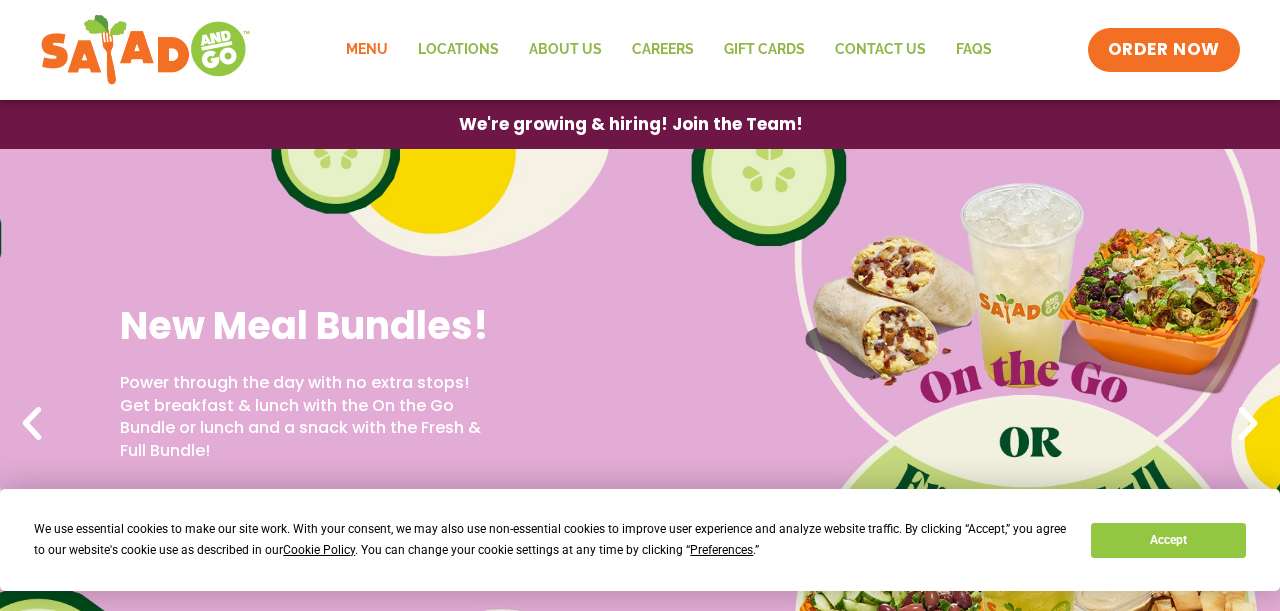 click on "Menu" 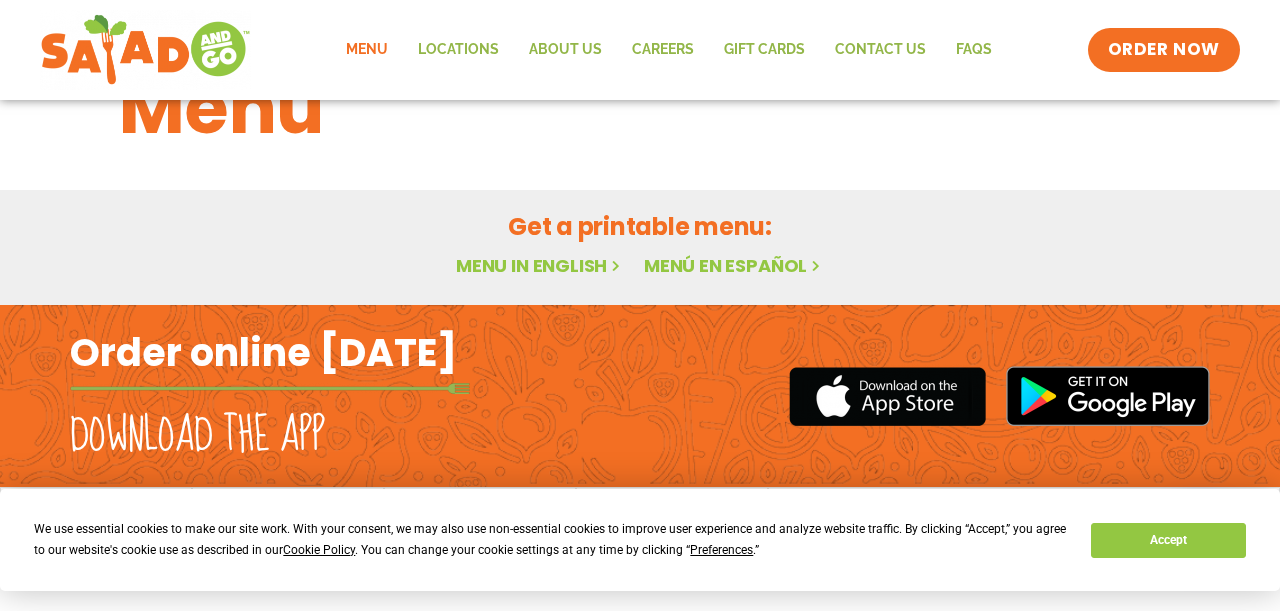 scroll, scrollTop: 84, scrollLeft: 0, axis: vertical 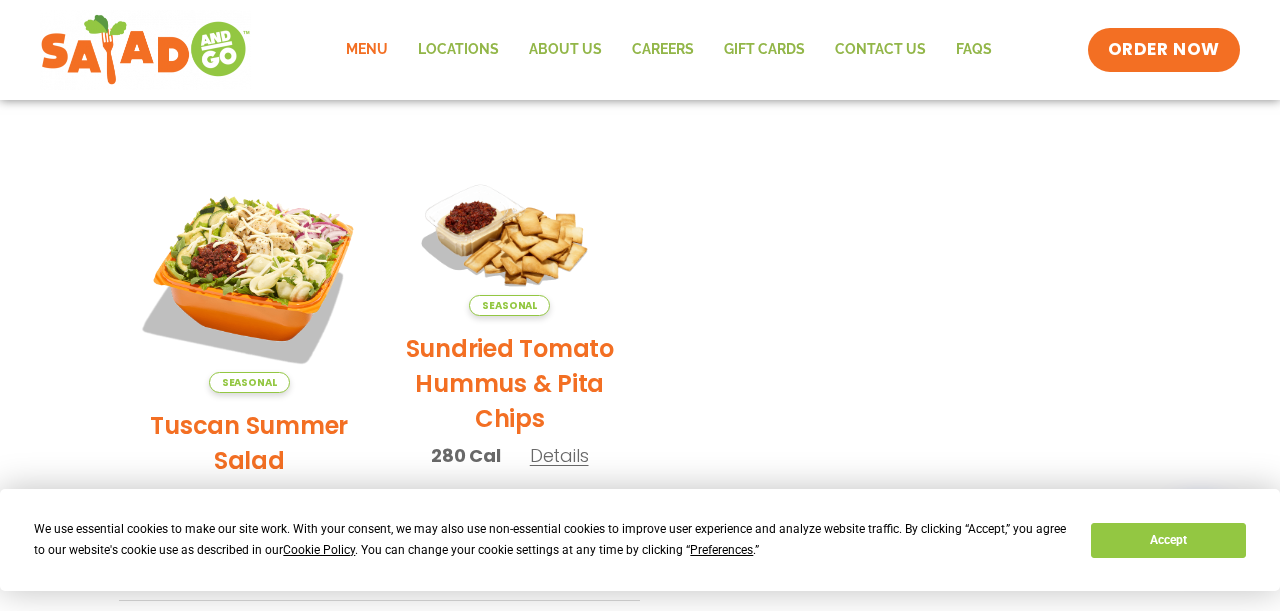 click on "Accept" at bounding box center (1168, 540) 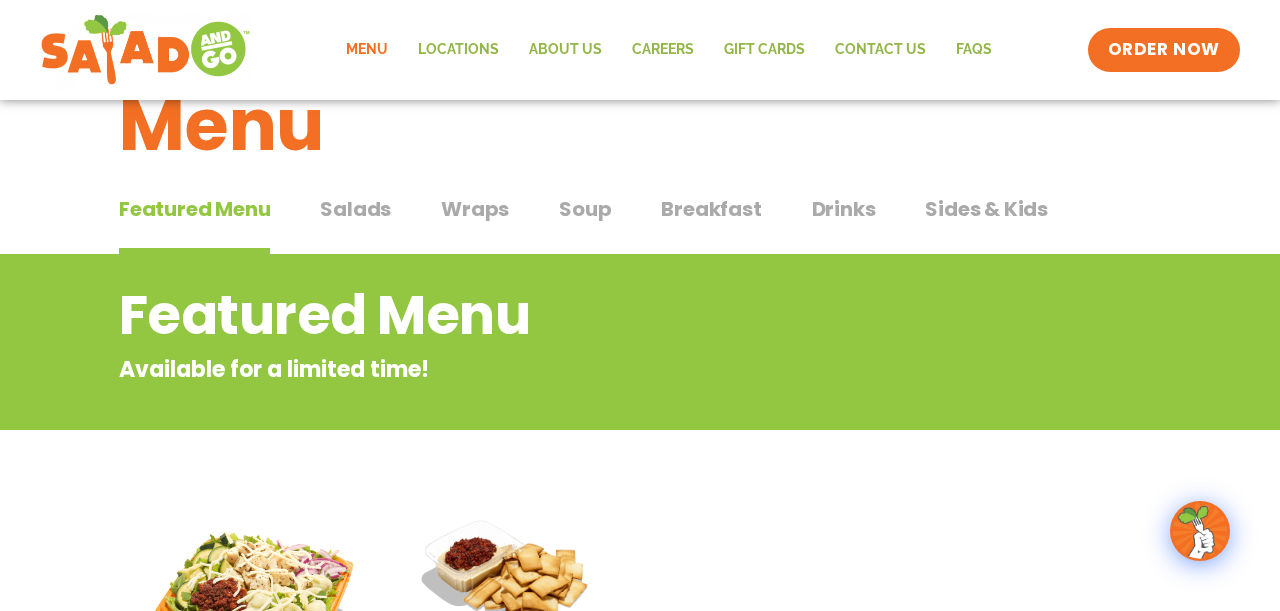 scroll, scrollTop: 50, scrollLeft: 0, axis: vertical 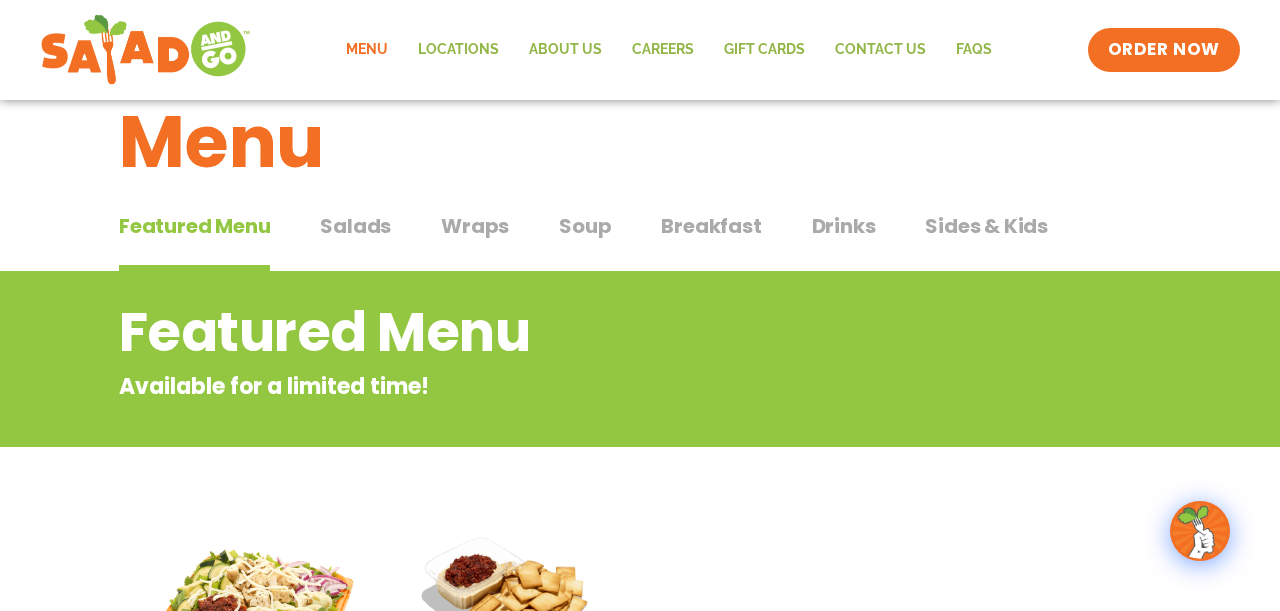 click on "Salads" at bounding box center [355, 226] 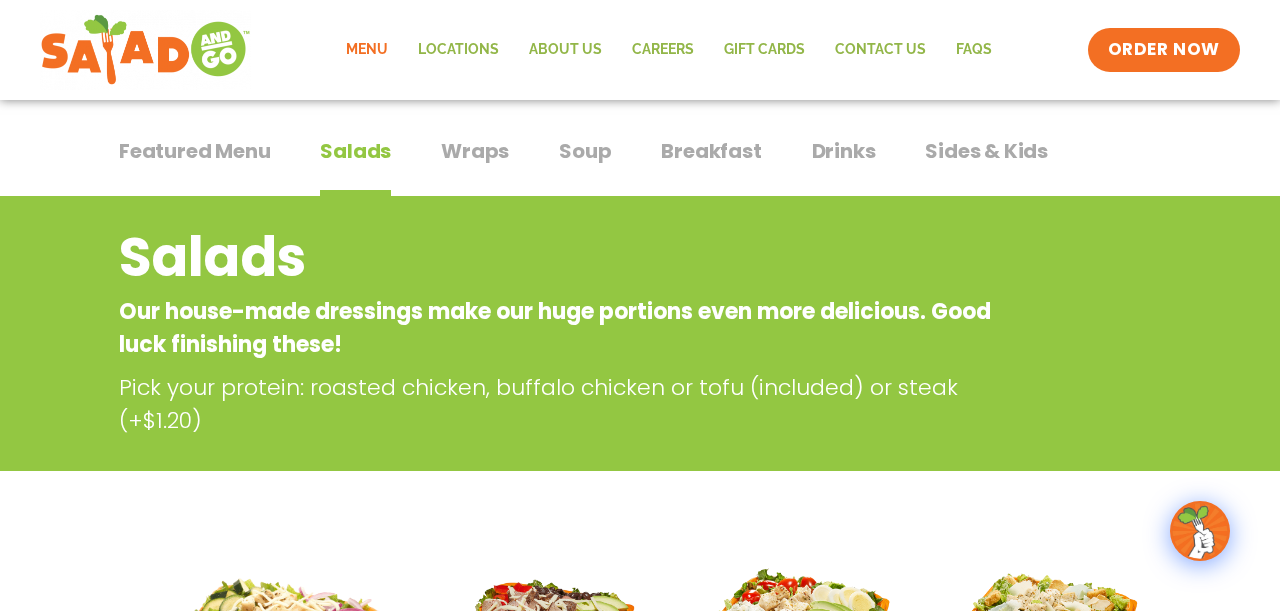 scroll, scrollTop: 115, scrollLeft: 0, axis: vertical 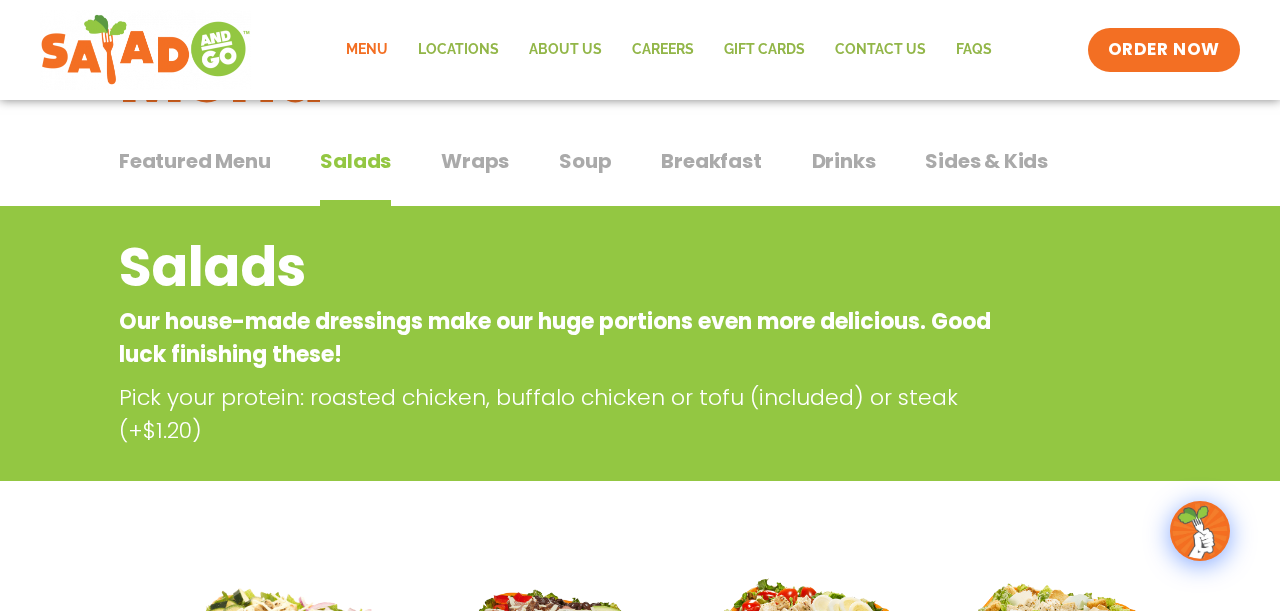 click on "Wraps" at bounding box center [475, 161] 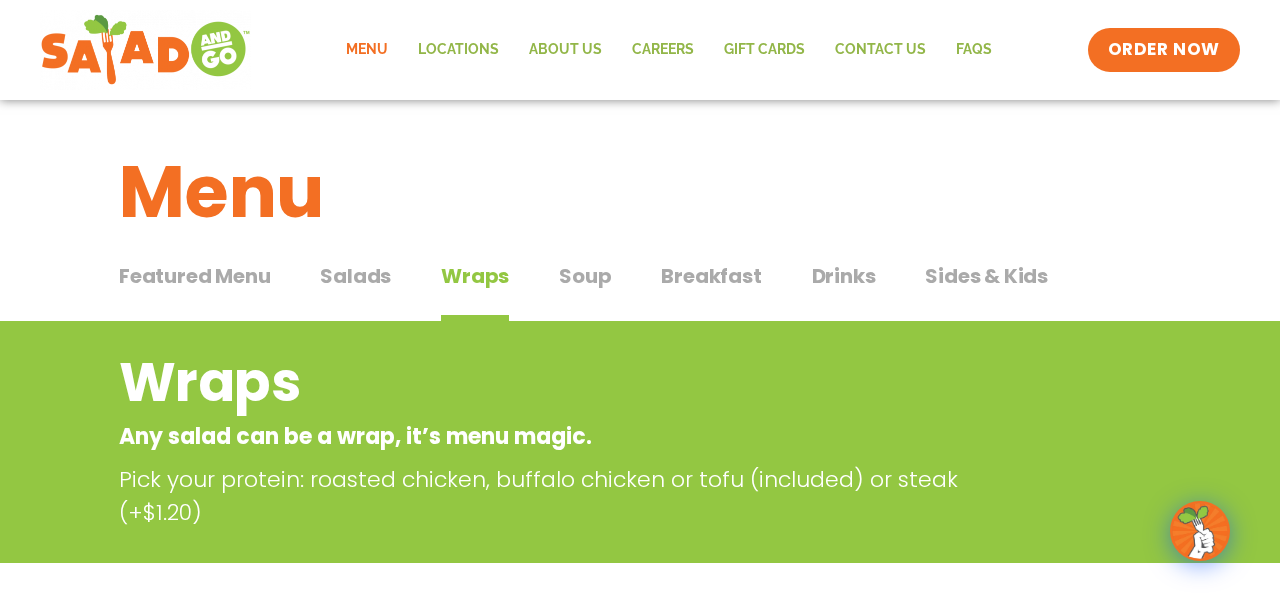 scroll, scrollTop: 0, scrollLeft: 0, axis: both 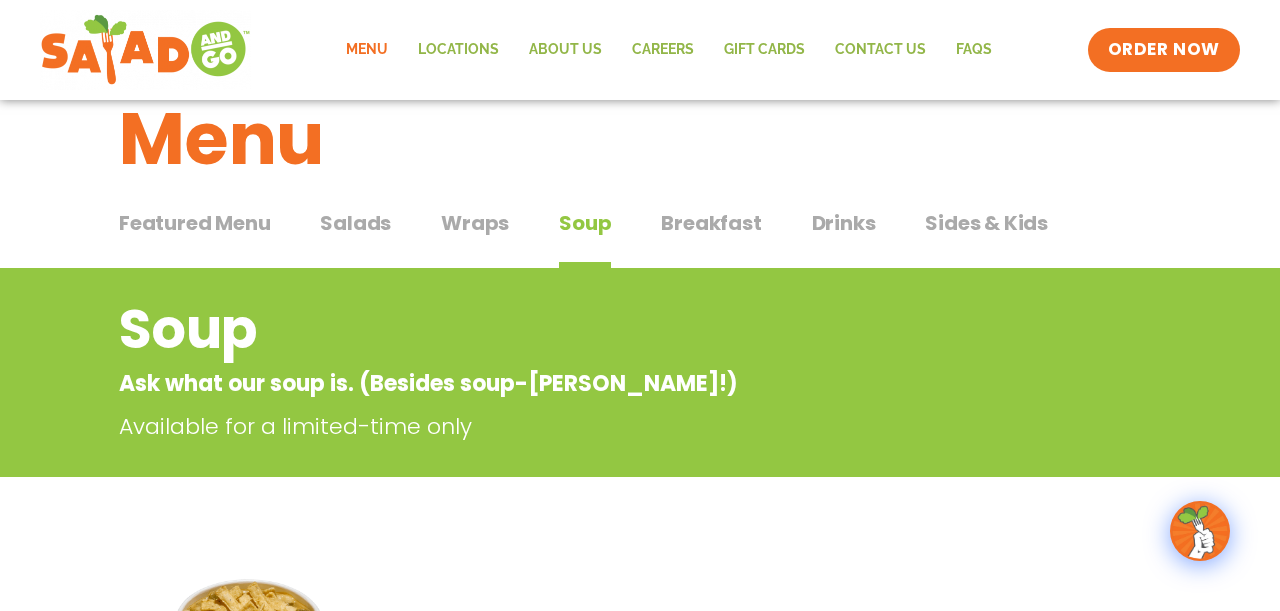 click on "Breakfast" at bounding box center [711, 223] 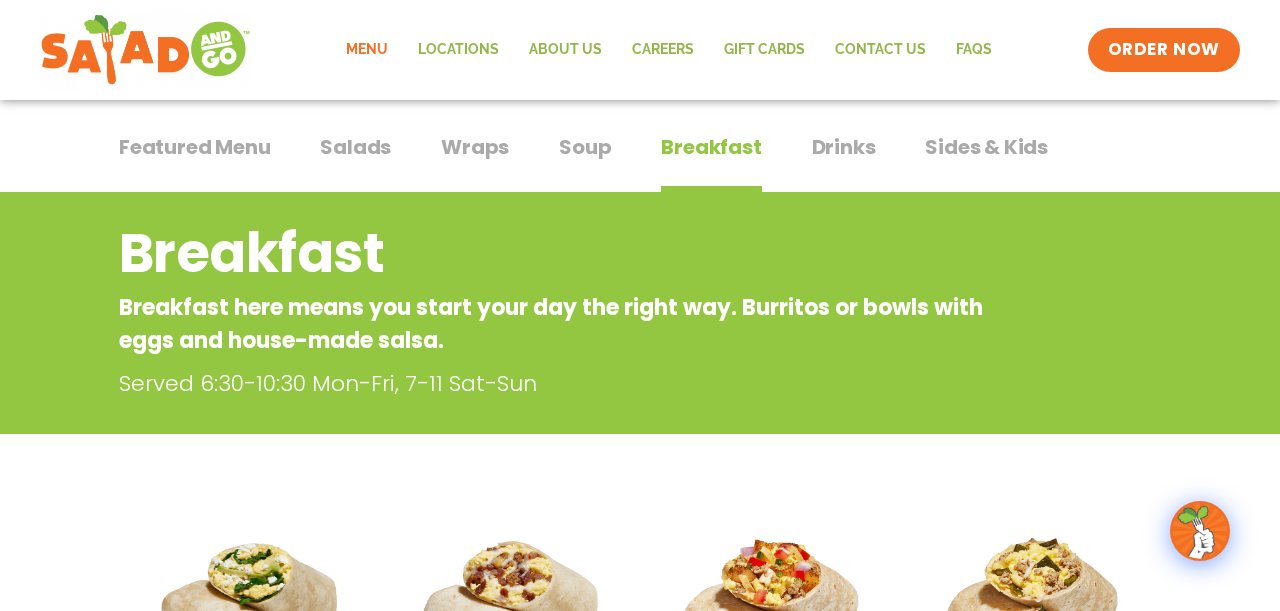 scroll, scrollTop: 104, scrollLeft: 0, axis: vertical 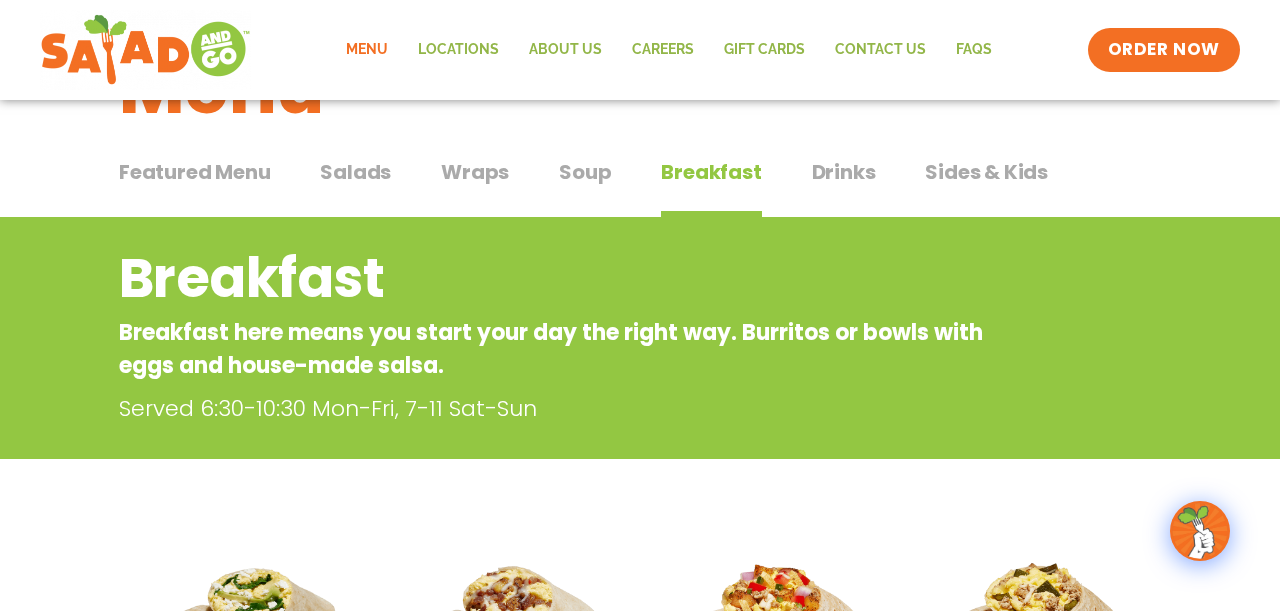 click on "Drinks" at bounding box center [844, 172] 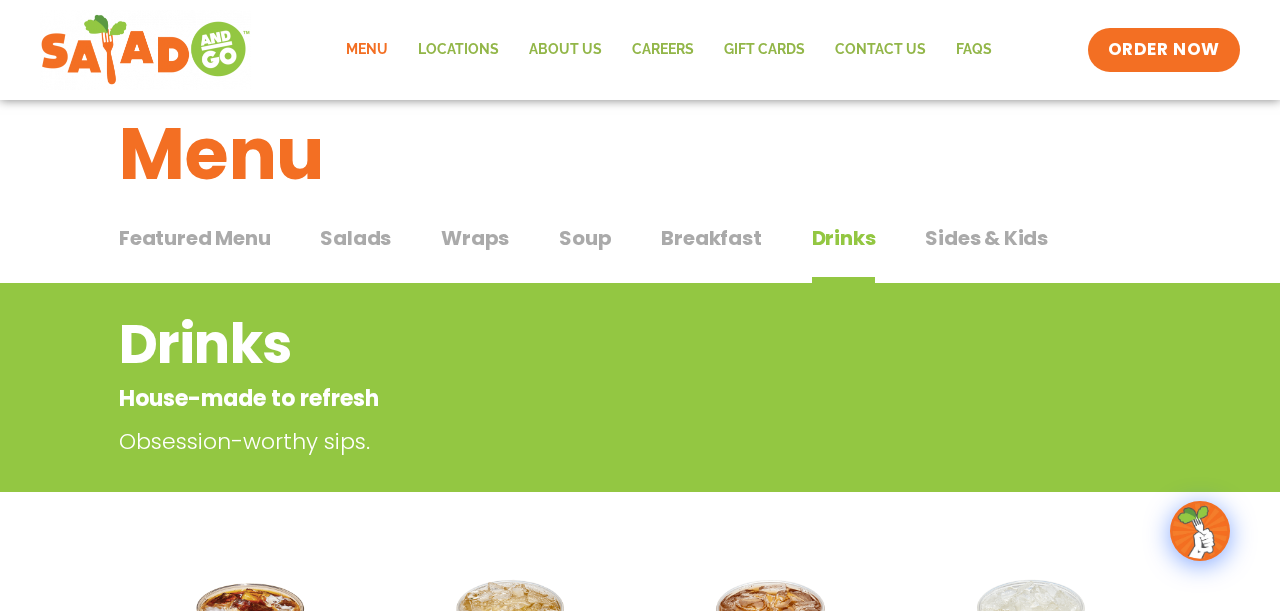 scroll, scrollTop: 0, scrollLeft: 0, axis: both 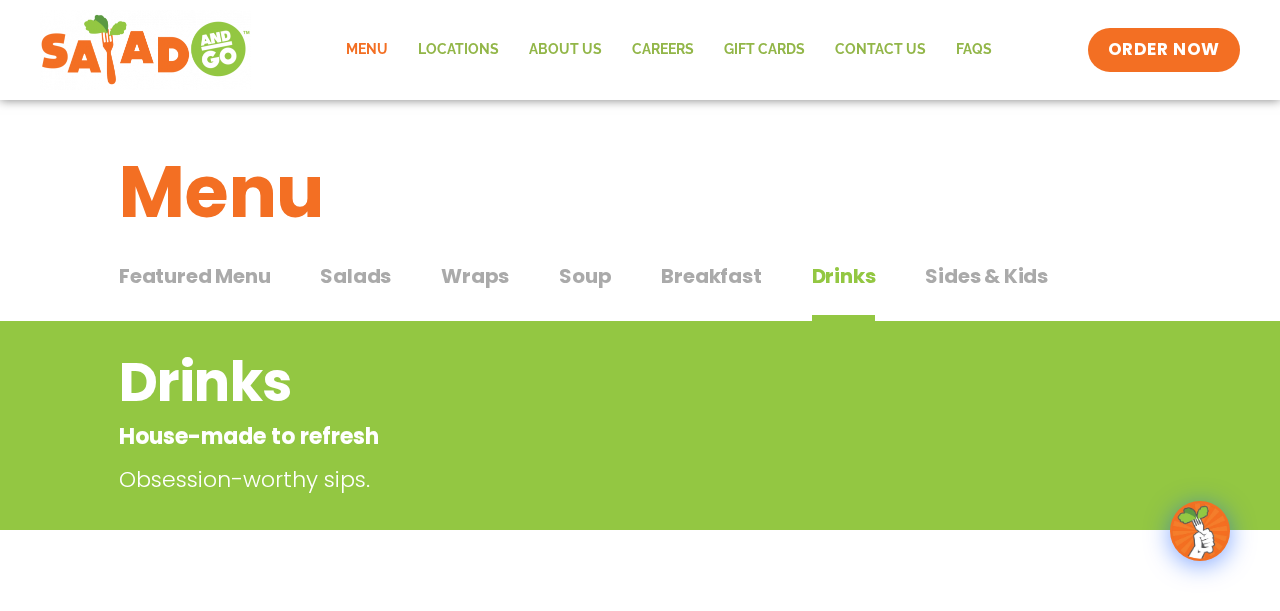 click on "Sides & Kids   Sides & Kids" at bounding box center (986, 291) 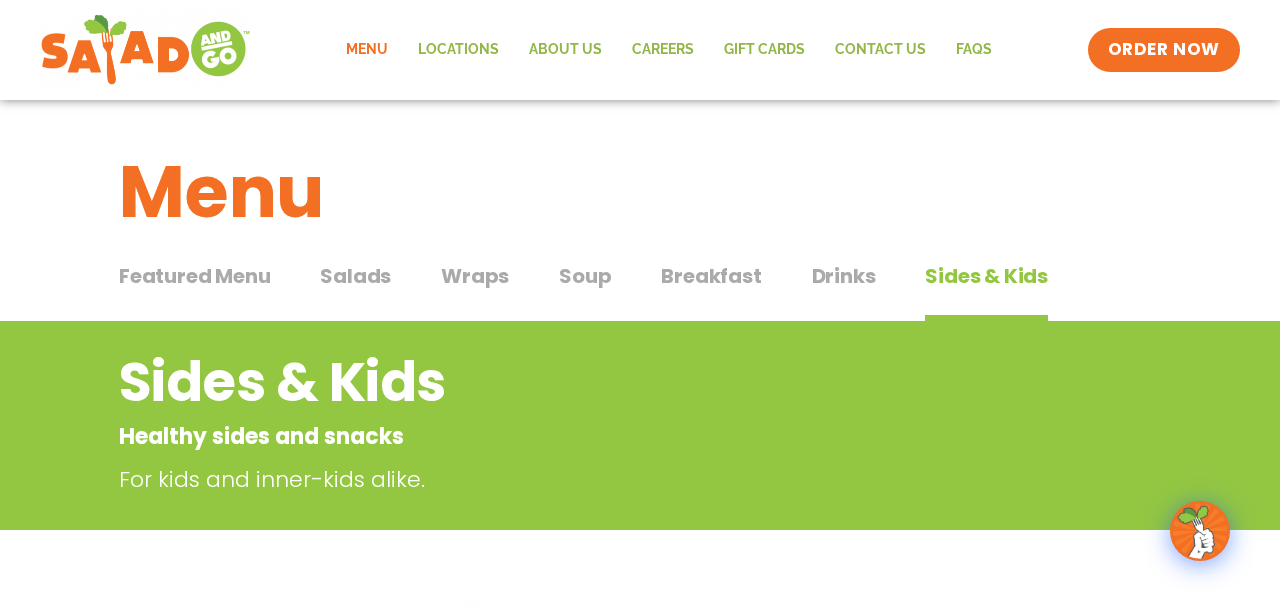 scroll, scrollTop: 0, scrollLeft: 0, axis: both 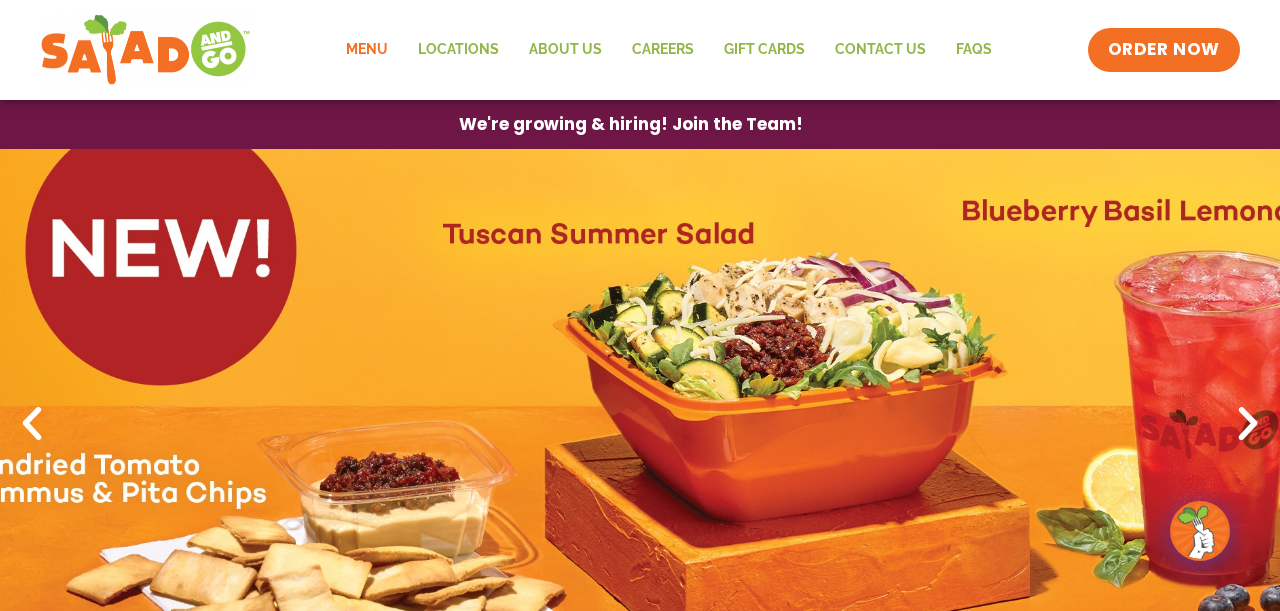 click on "Menu" 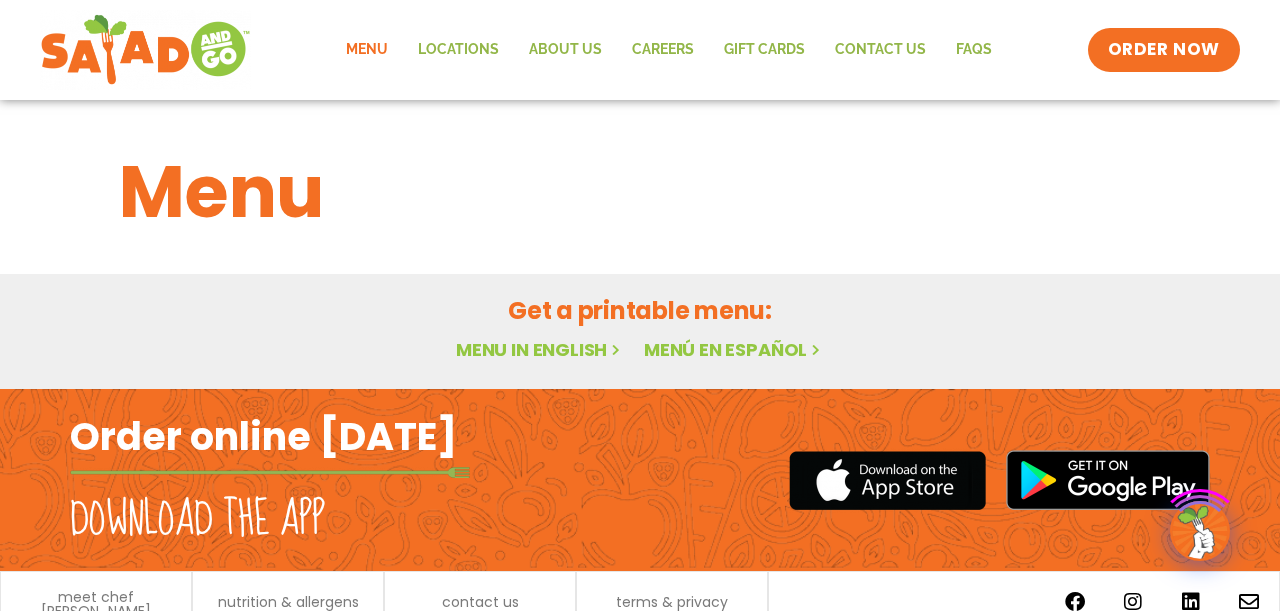 scroll, scrollTop: 96, scrollLeft: 0, axis: vertical 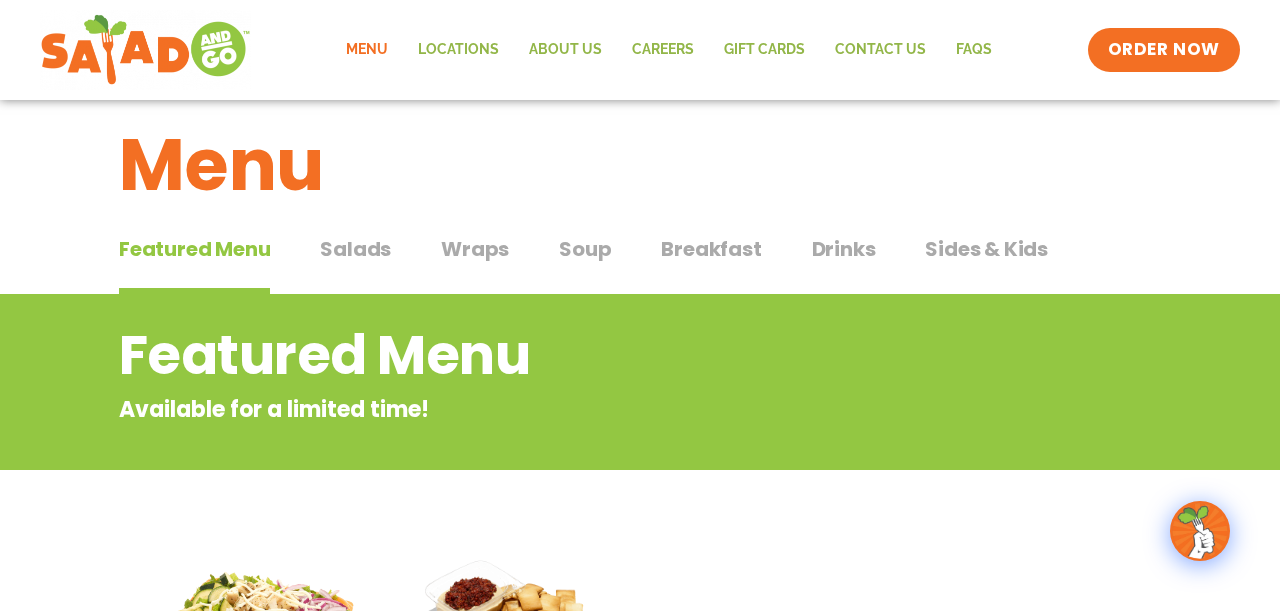 click on "Salads" at bounding box center [355, 249] 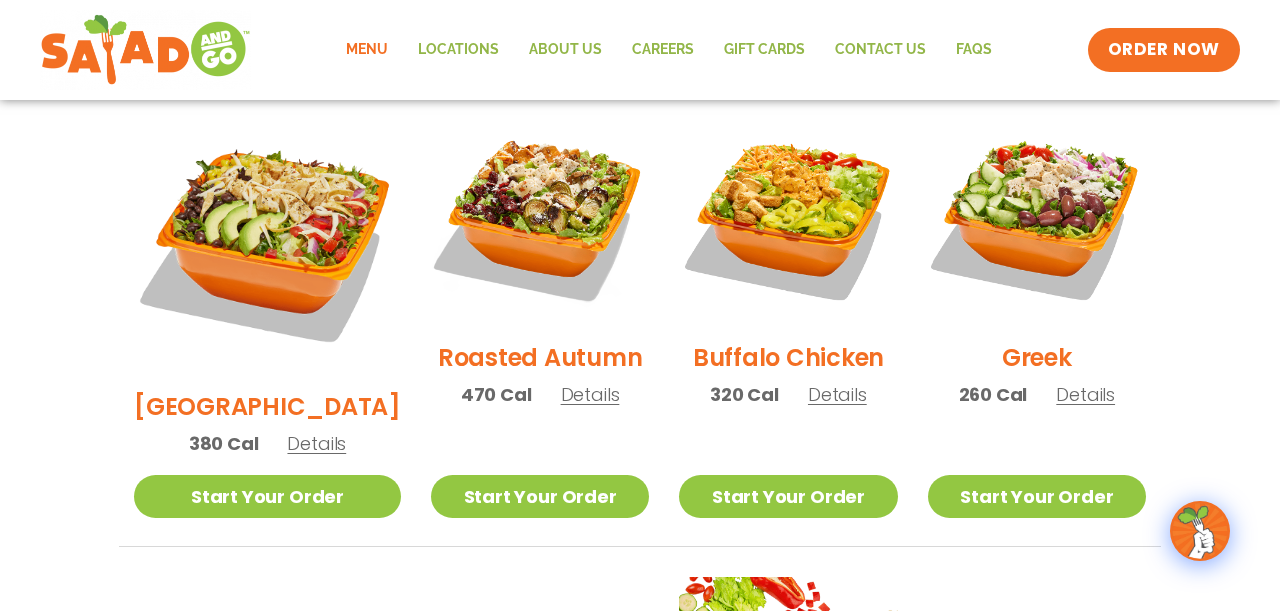 scroll, scrollTop: 1110, scrollLeft: 0, axis: vertical 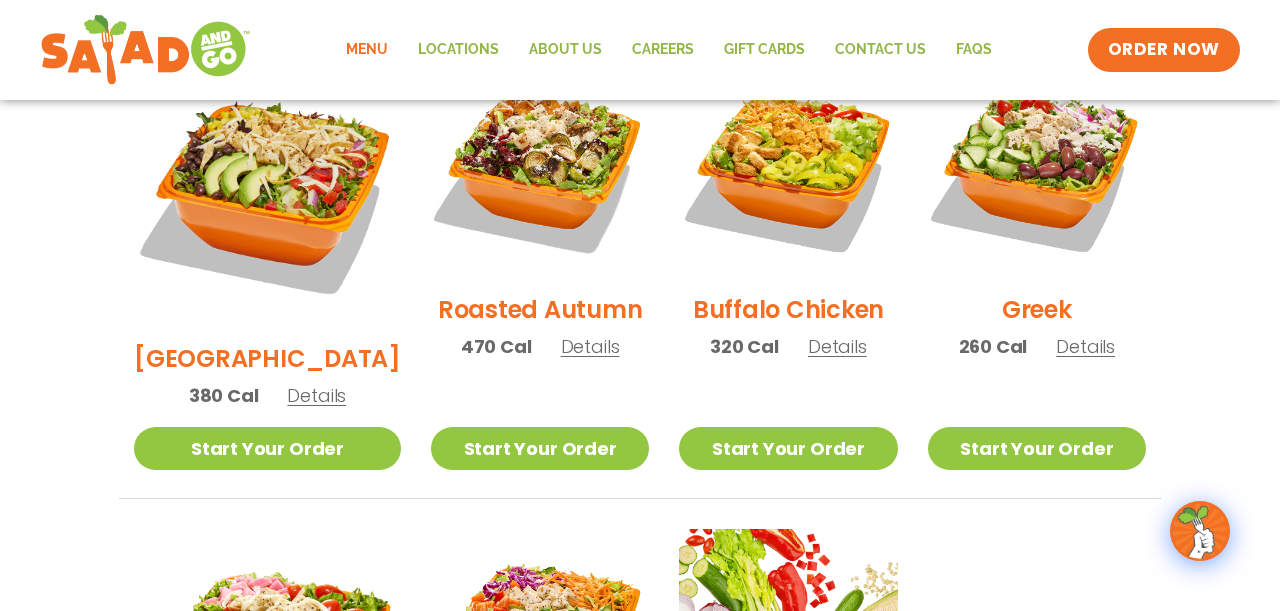 click on "Details" at bounding box center (837, 346) 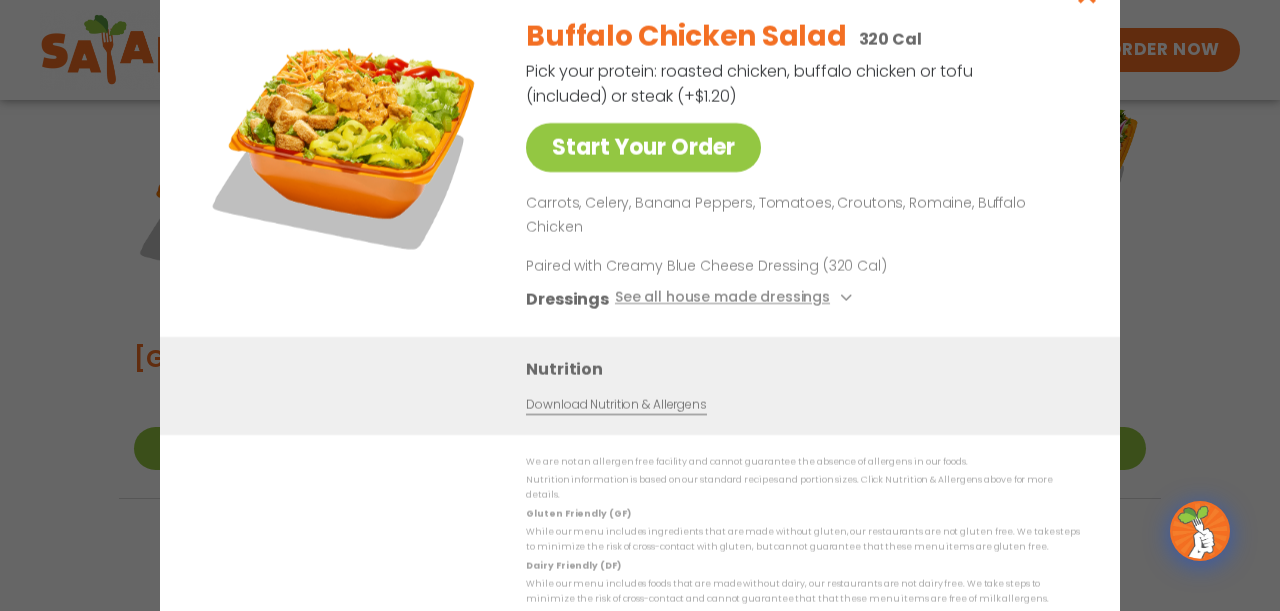 click on "See all house made dressings" at bounding box center [736, 298] 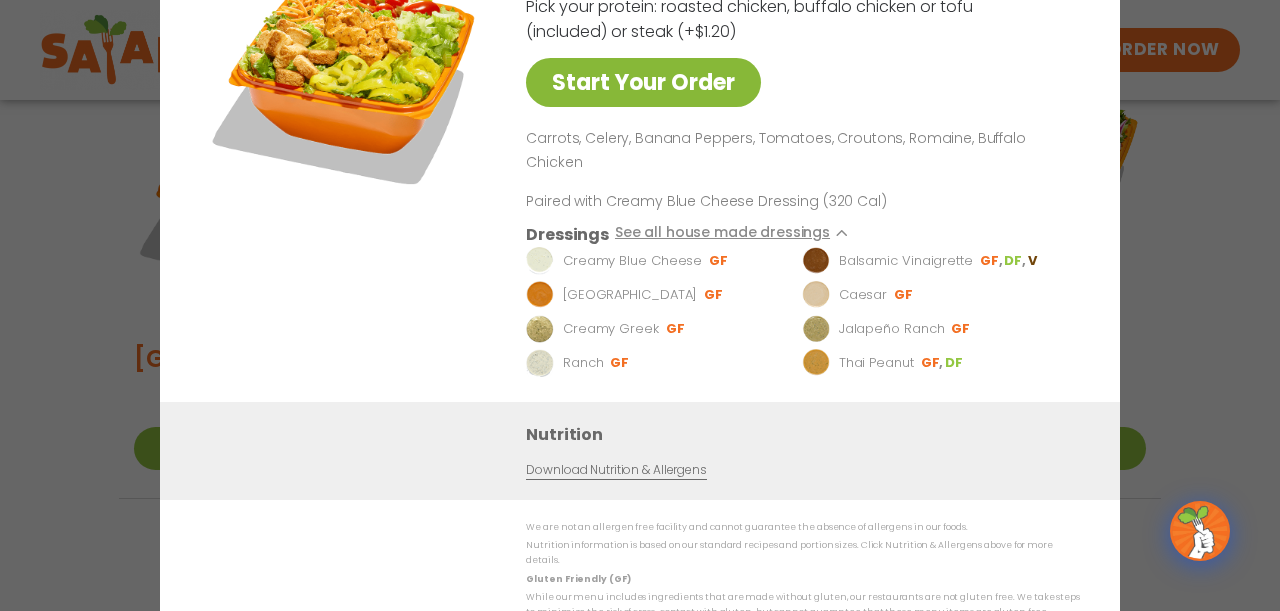 click on "Start Your Order" at bounding box center [643, 82] 